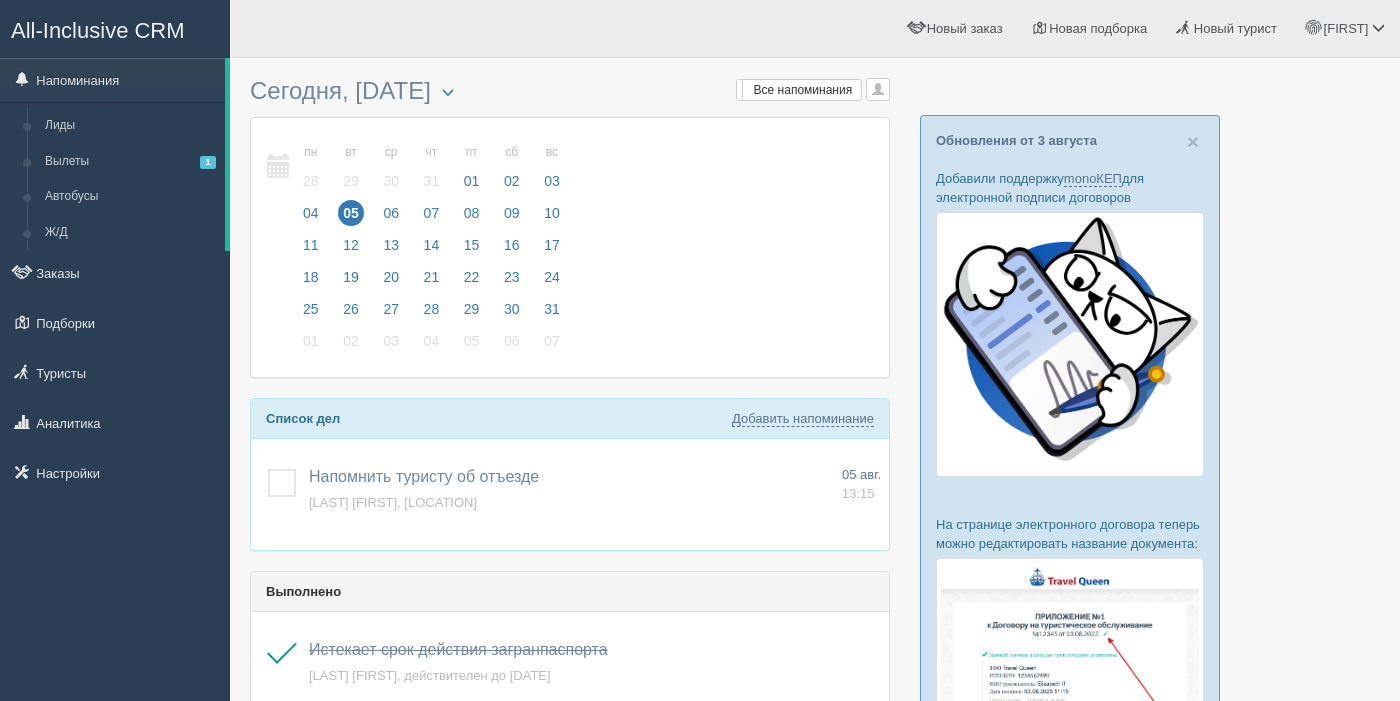 scroll, scrollTop: 0, scrollLeft: 0, axis: both 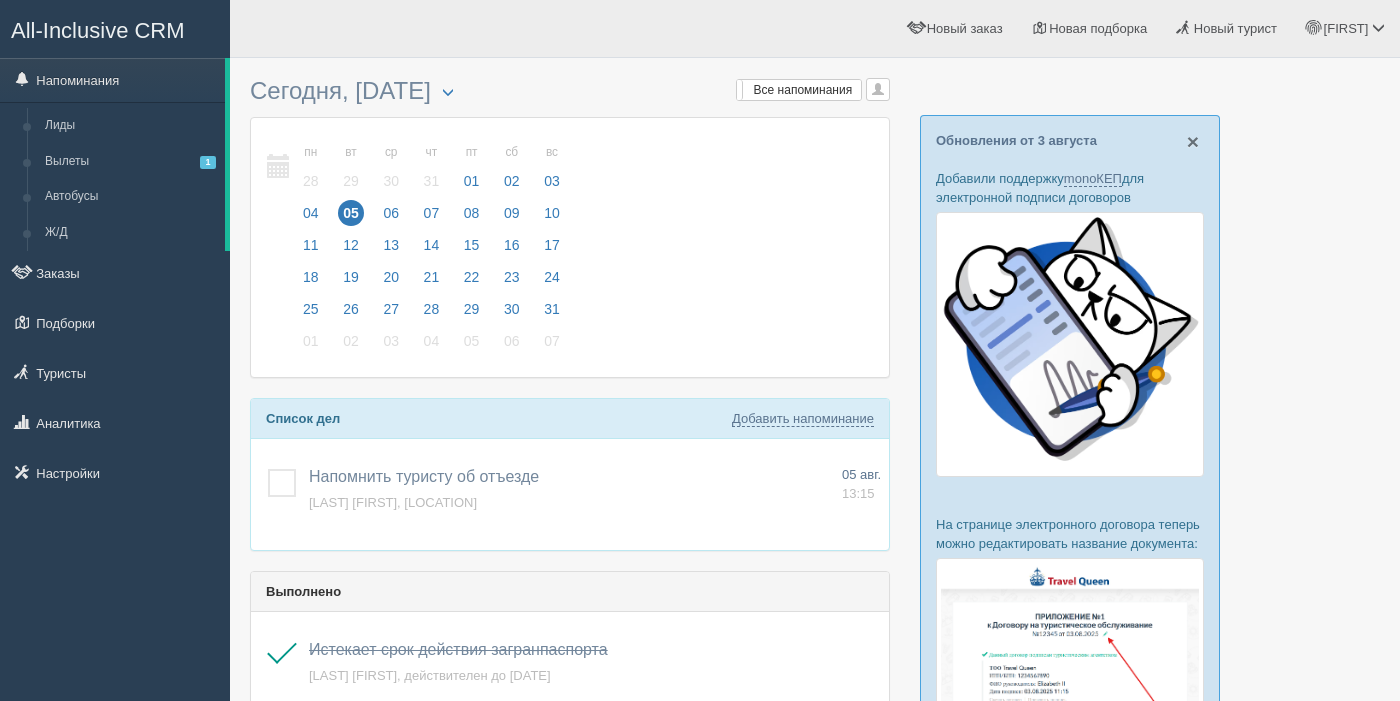 click on "×" at bounding box center (1193, 141) 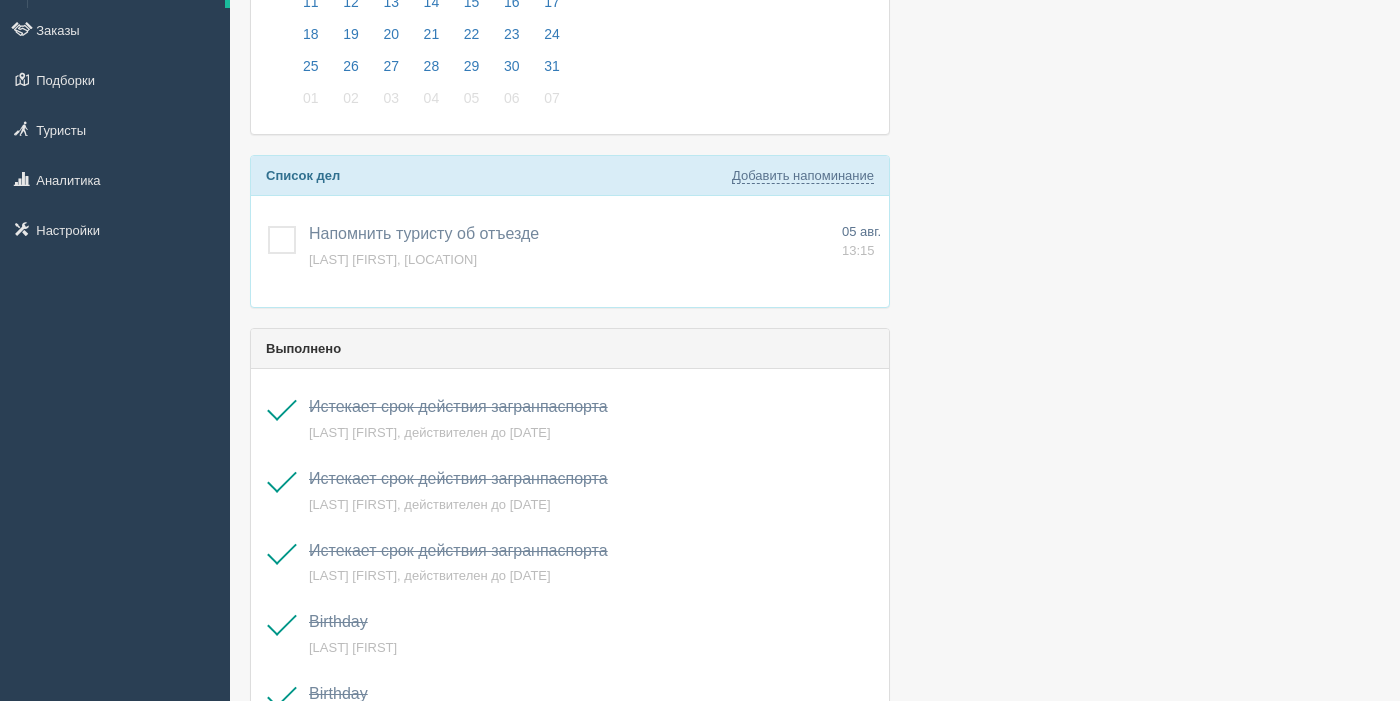 scroll, scrollTop: 0, scrollLeft: 0, axis: both 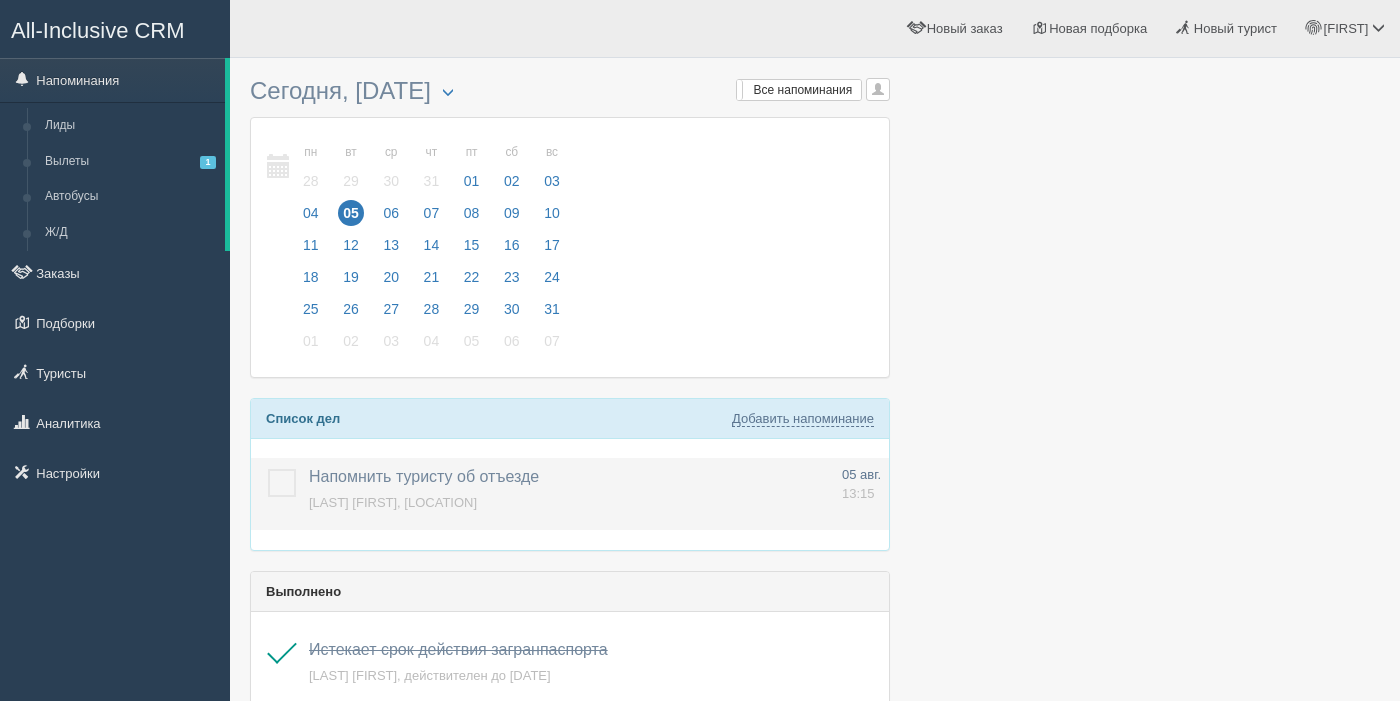 click at bounding box center [268, 469] 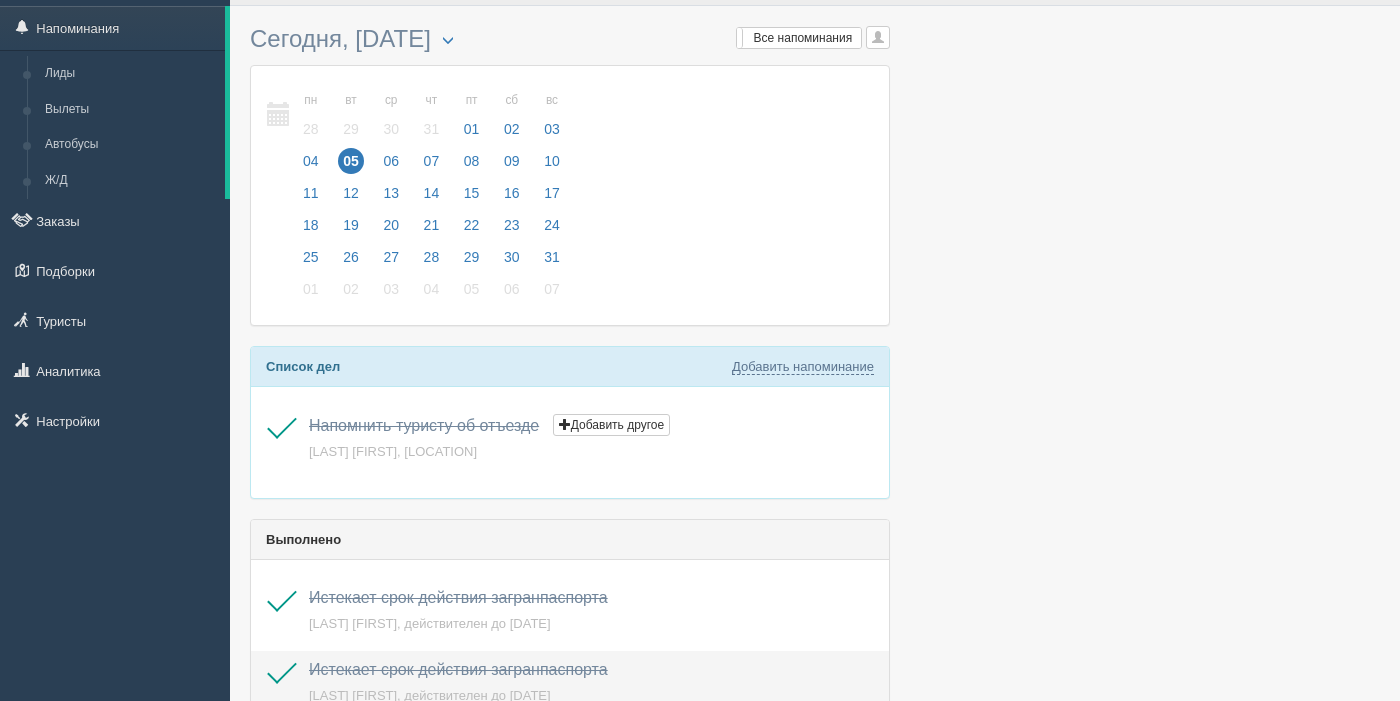 scroll, scrollTop: 48, scrollLeft: 0, axis: vertical 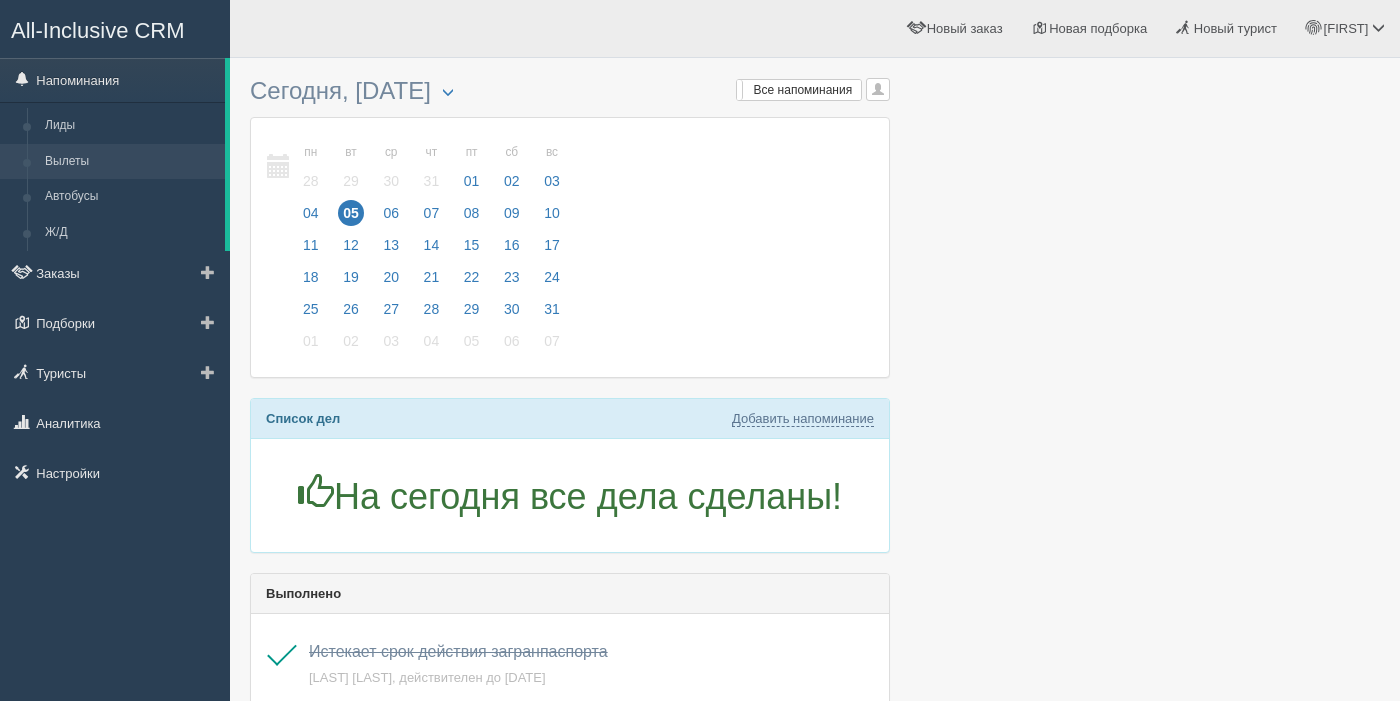 click on "Вылеты" at bounding box center [130, 162] 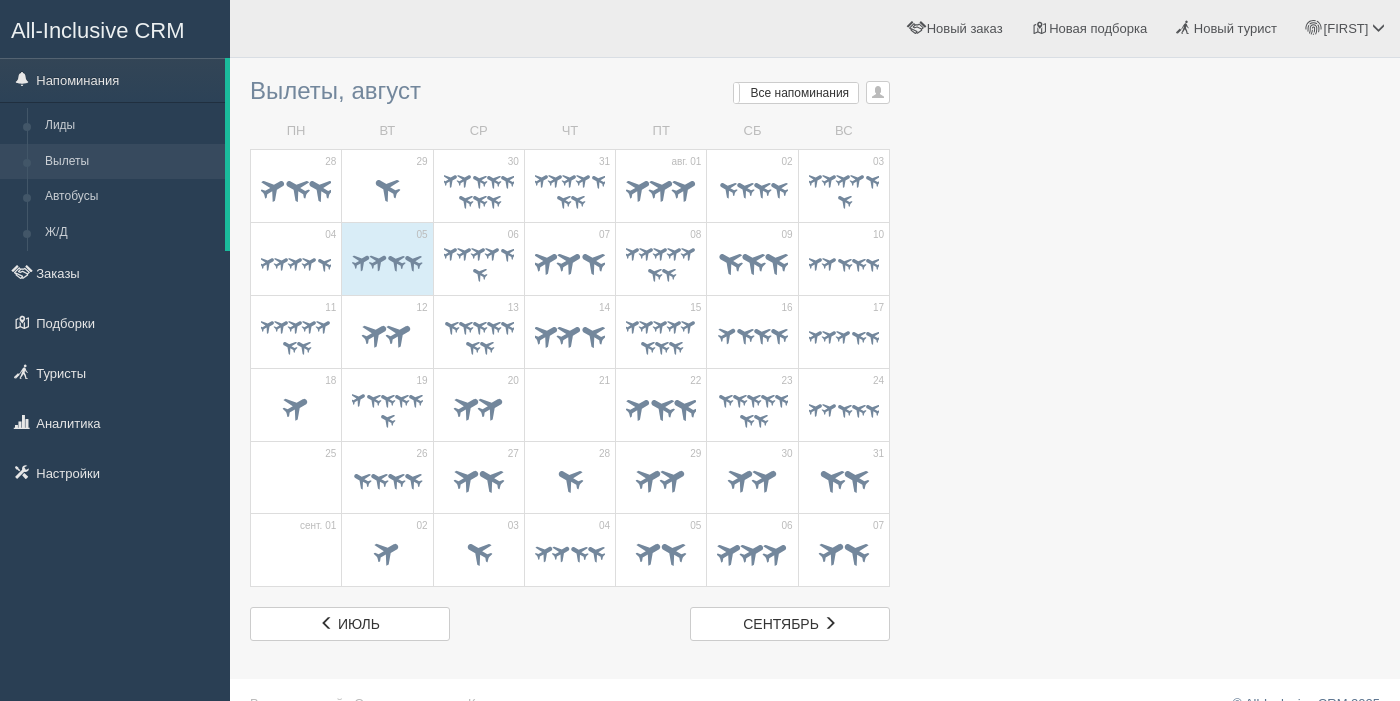 scroll, scrollTop: 0, scrollLeft: 0, axis: both 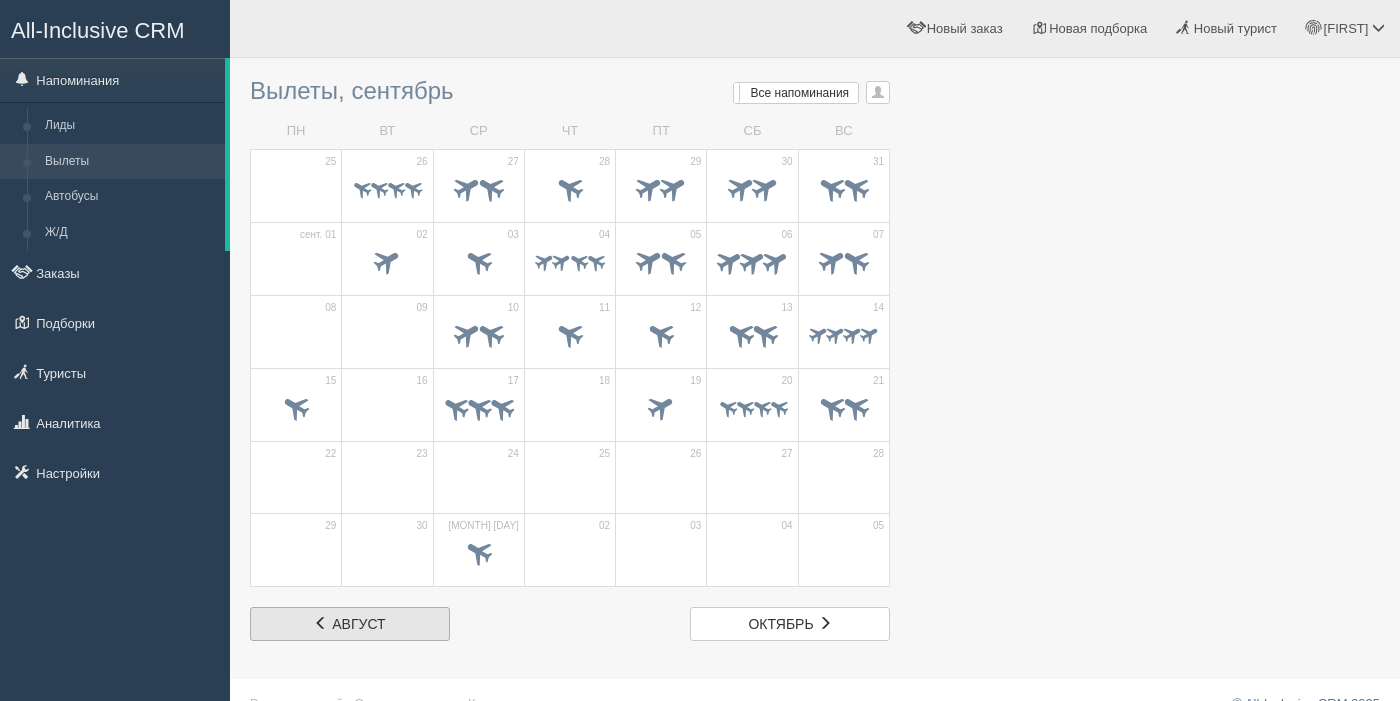click on "авг.
август" at bounding box center (350, 624) 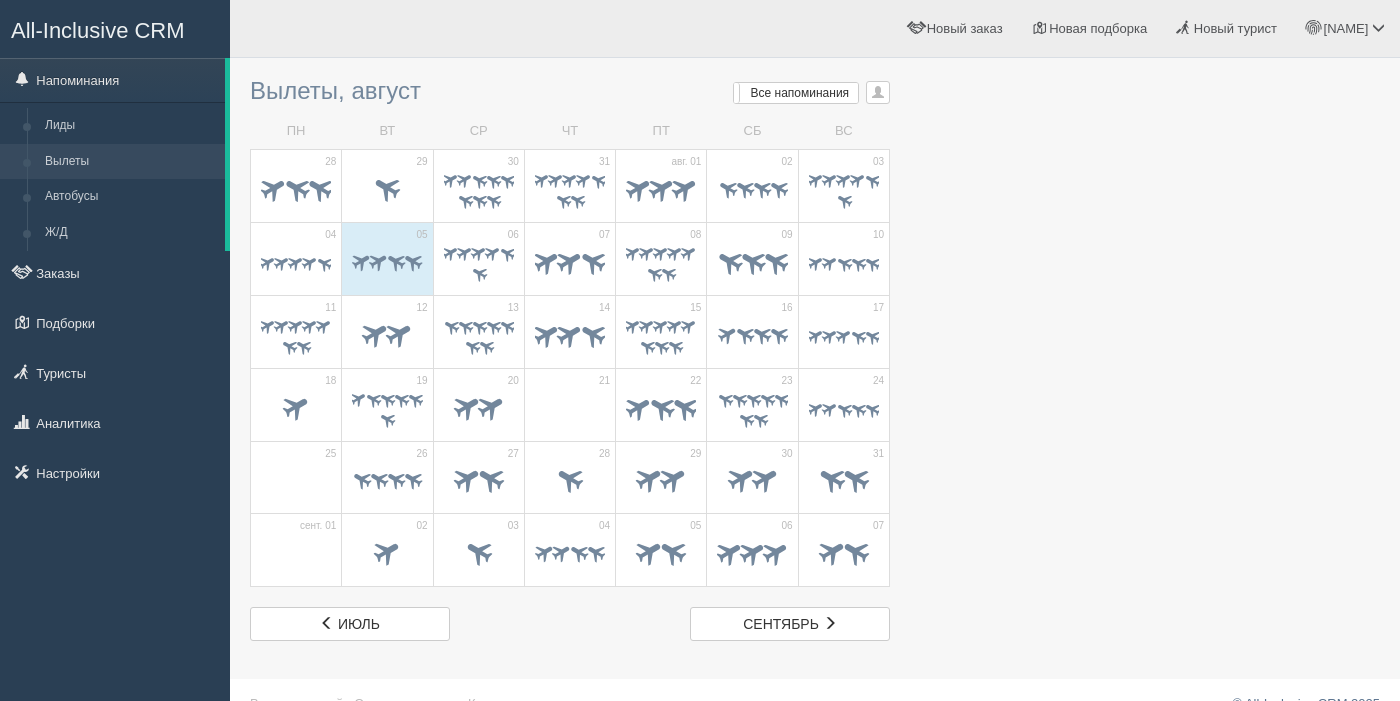 scroll, scrollTop: 0, scrollLeft: 0, axis: both 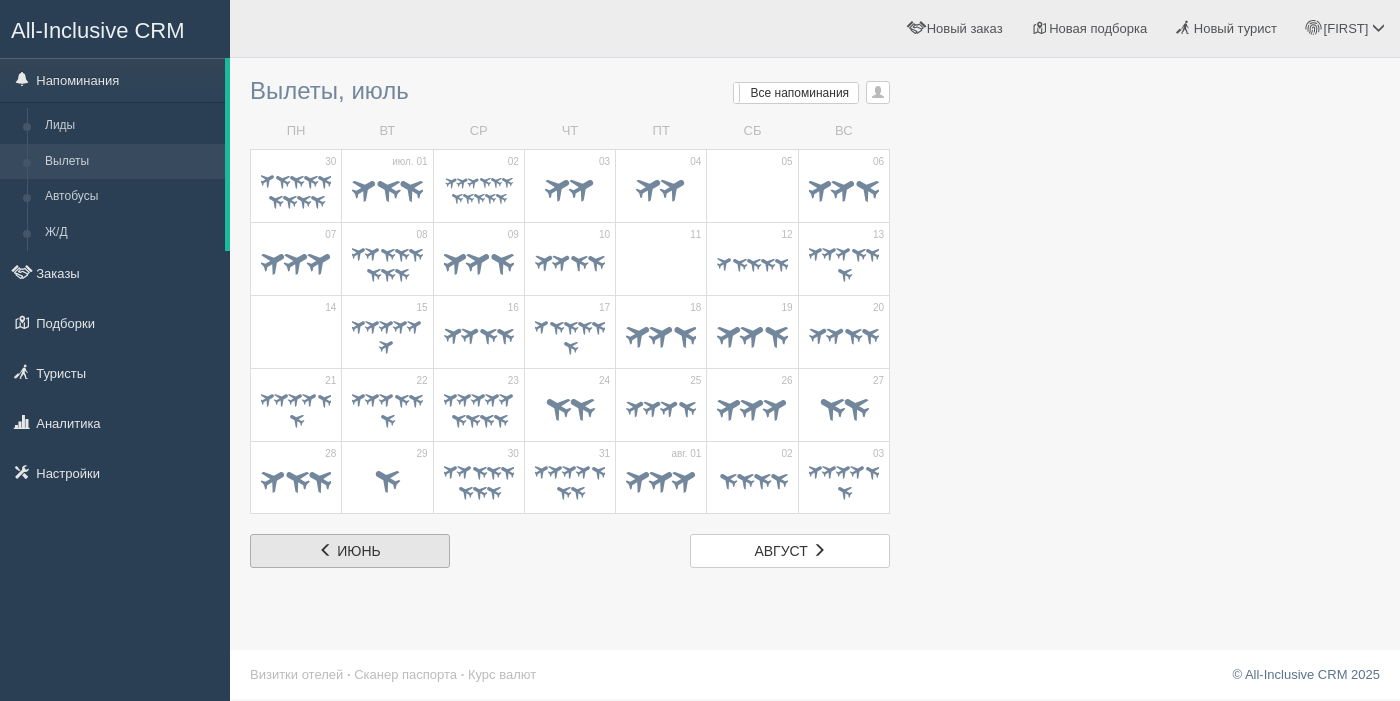 click on "июнь" at bounding box center (359, 551) 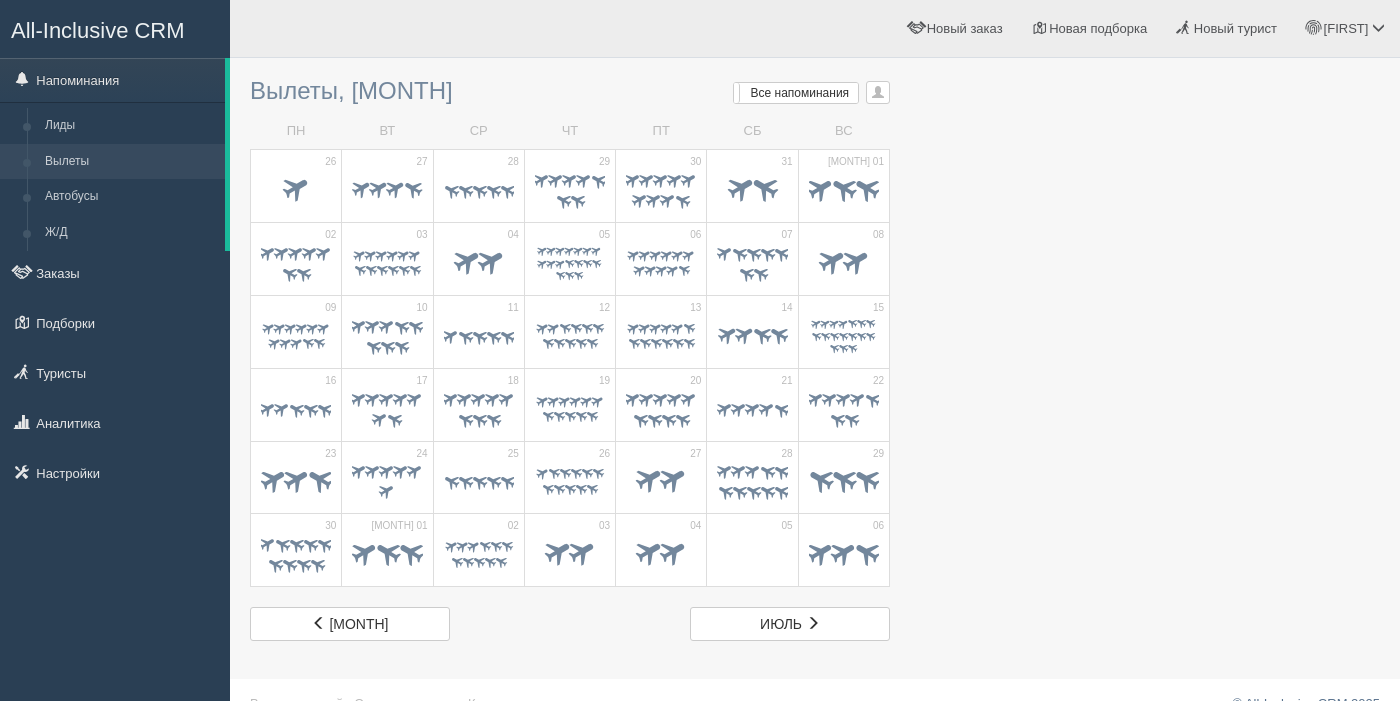 scroll, scrollTop: 0, scrollLeft: 0, axis: both 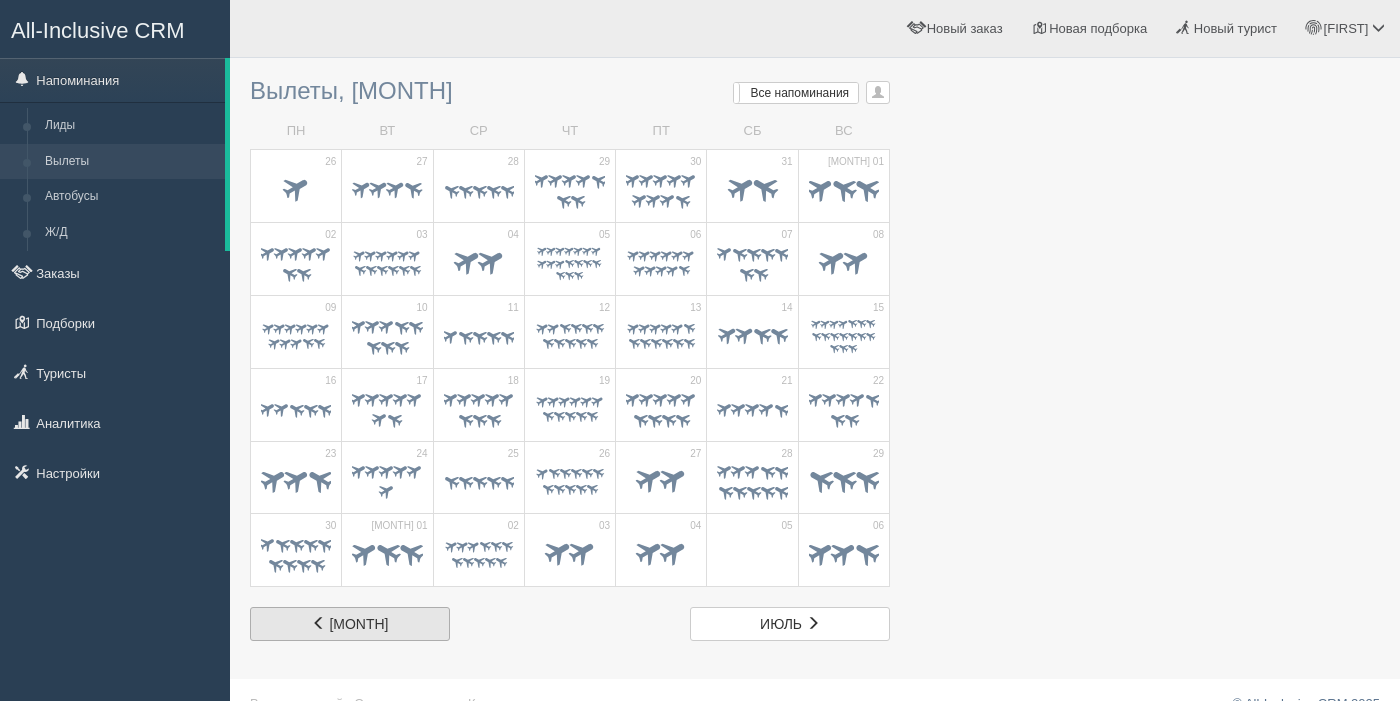 click at bounding box center (319, 623) 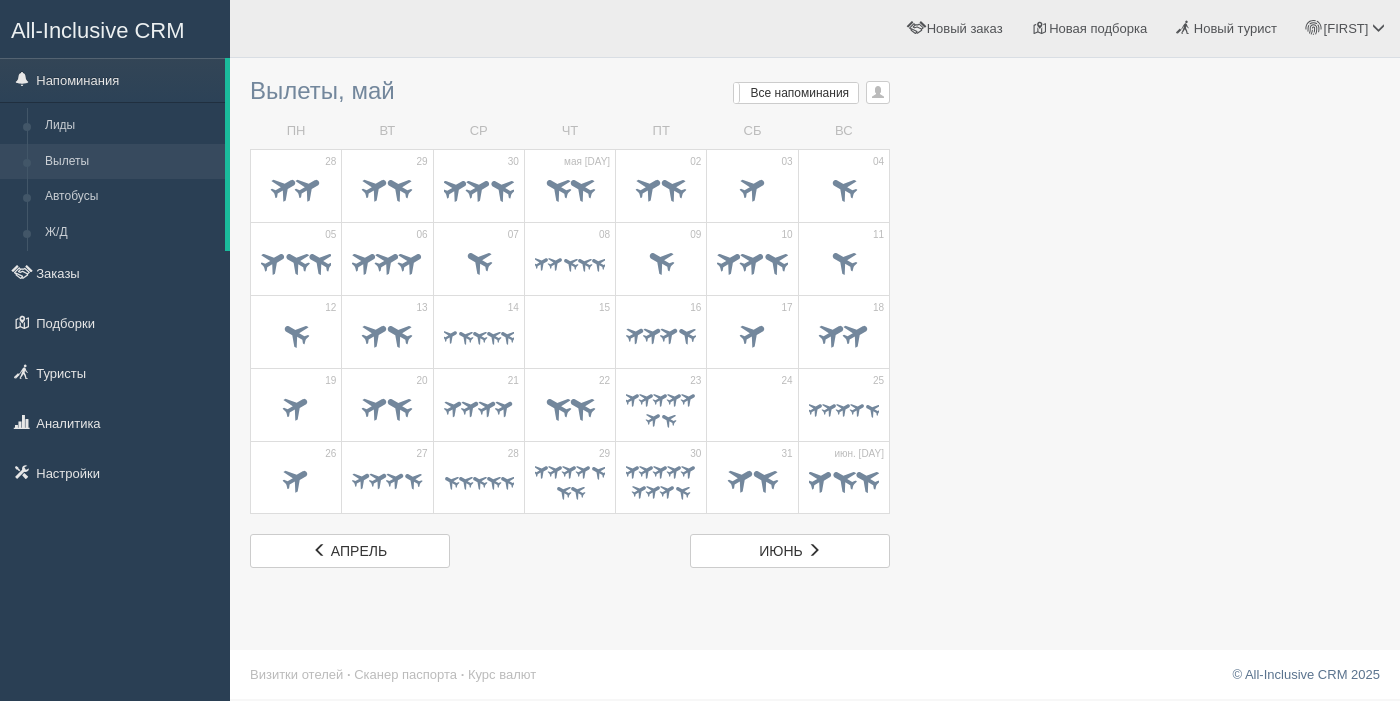 scroll, scrollTop: 2, scrollLeft: 0, axis: vertical 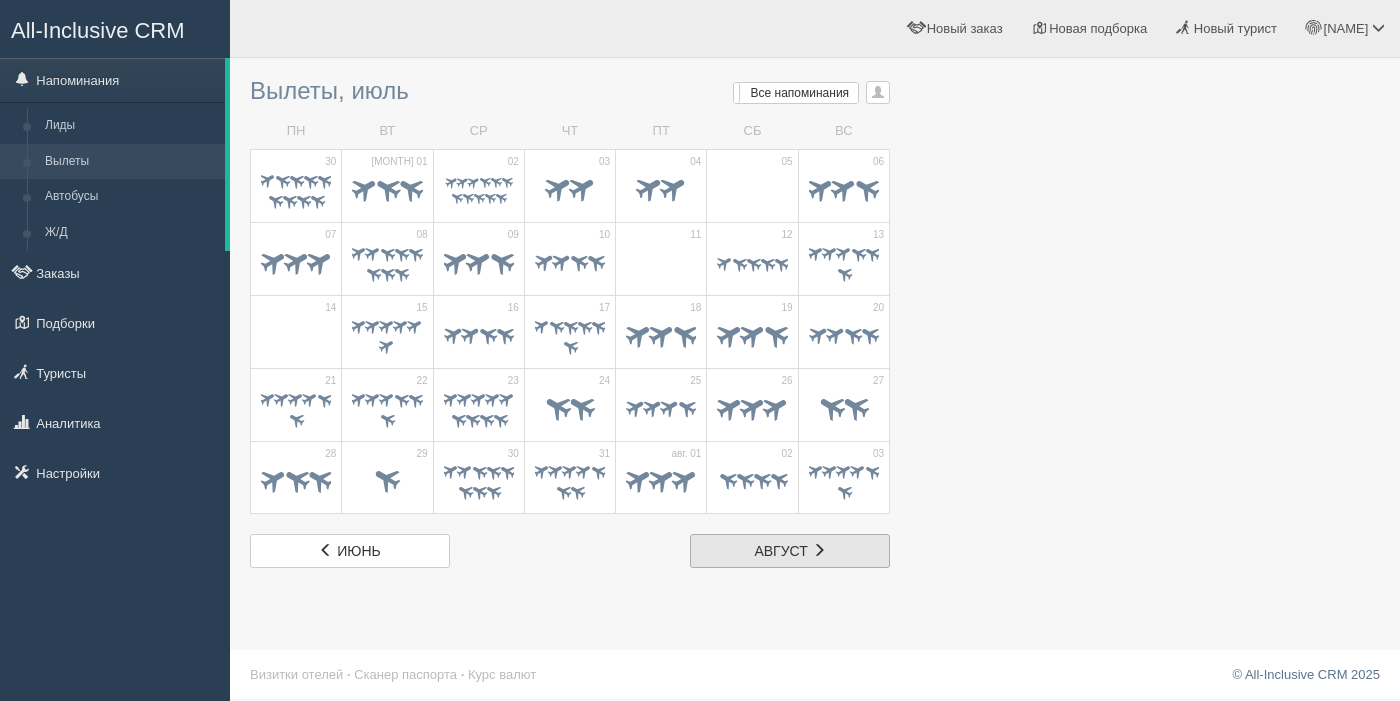 click on "август" at bounding box center [780, 551] 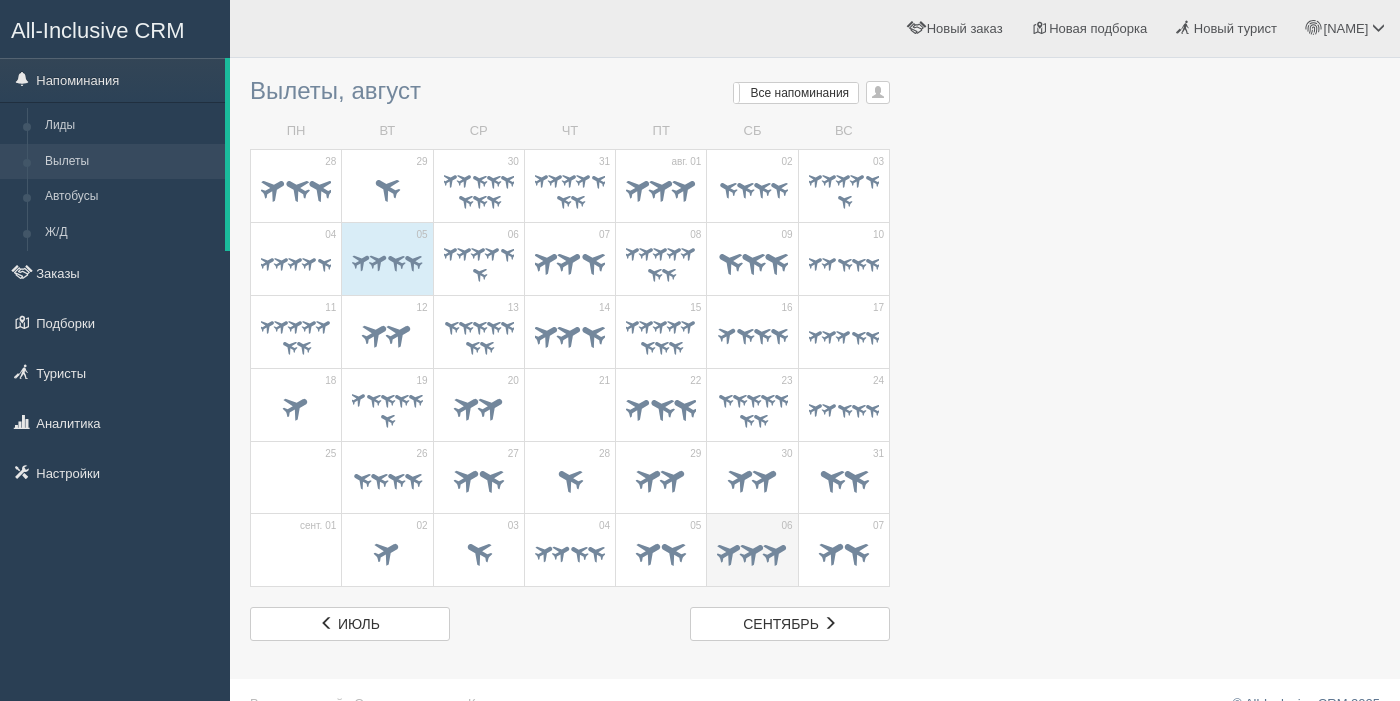 scroll, scrollTop: 0, scrollLeft: 0, axis: both 